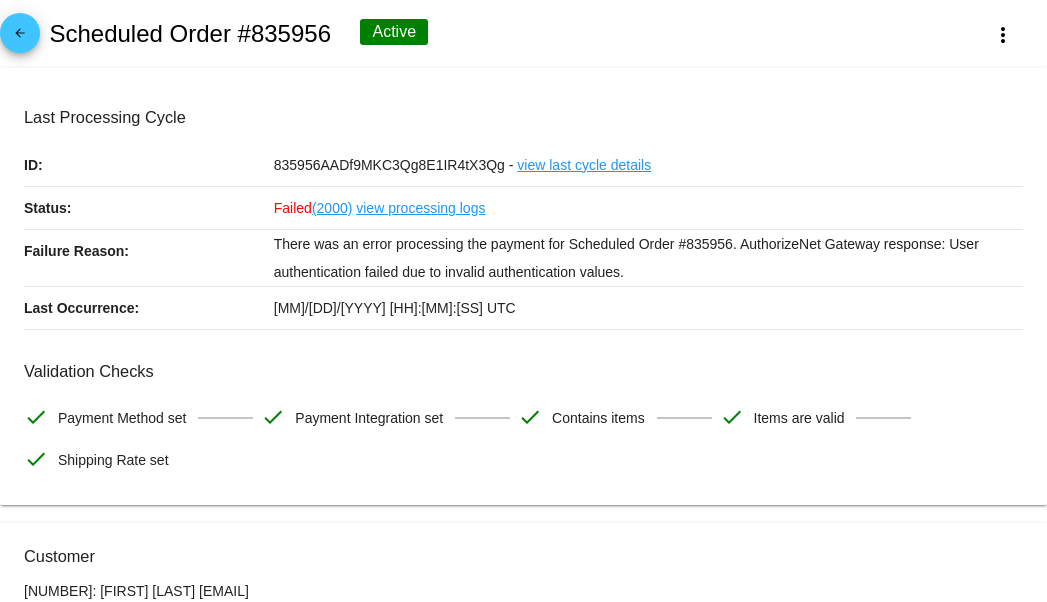 scroll, scrollTop: 0, scrollLeft: 0, axis: both 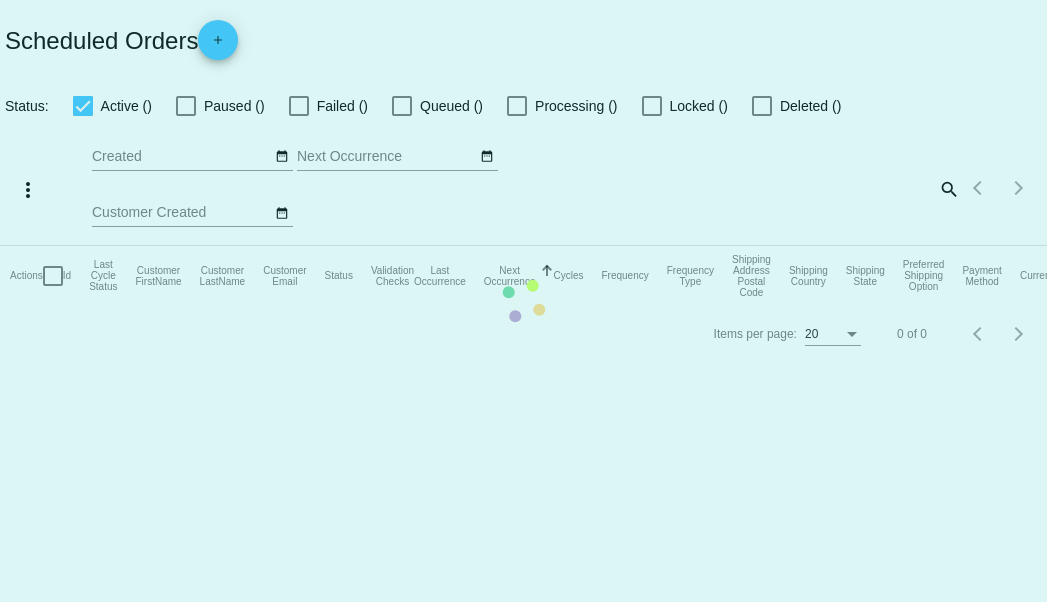 click on "Actions
Id   Last Cycle Status   Customer FirstName   Customer LastName   Customer Email   Status   Validation Checks   Last Occurrence   Next Occurrence   Sorted by NextOccurrenceUtc ascending  Cycles   Frequency   Frequency Type   Shipping Address Postal Code
Shipping Country
Shipping State
Preferred Shipping Option
Payment Method   Currency   Total Product Quantity   Scheduled Order Subtotal
Scheduled Order LTV" 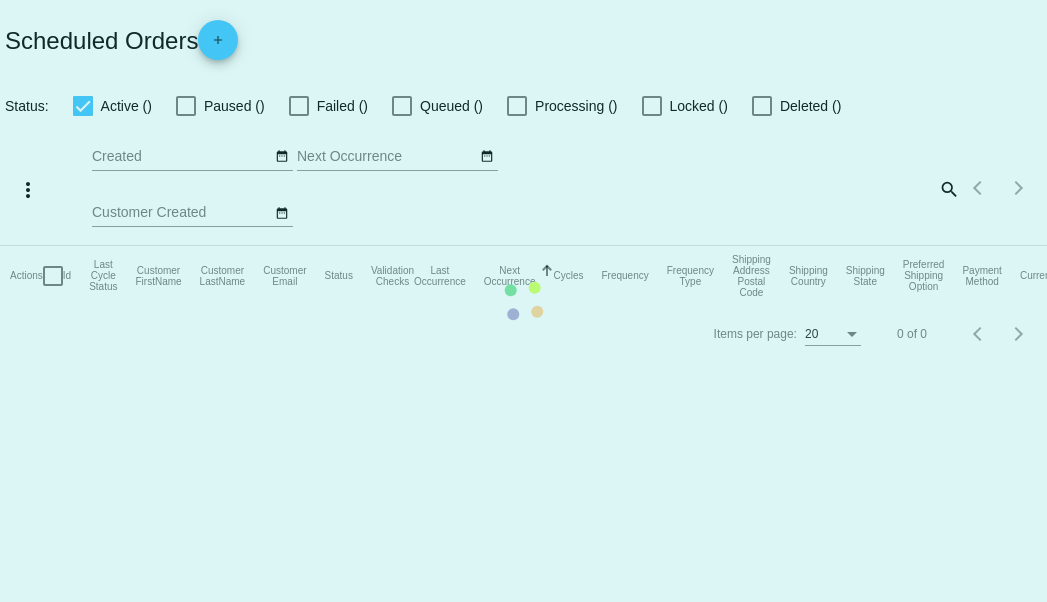 scroll, scrollTop: 0, scrollLeft: 0, axis: both 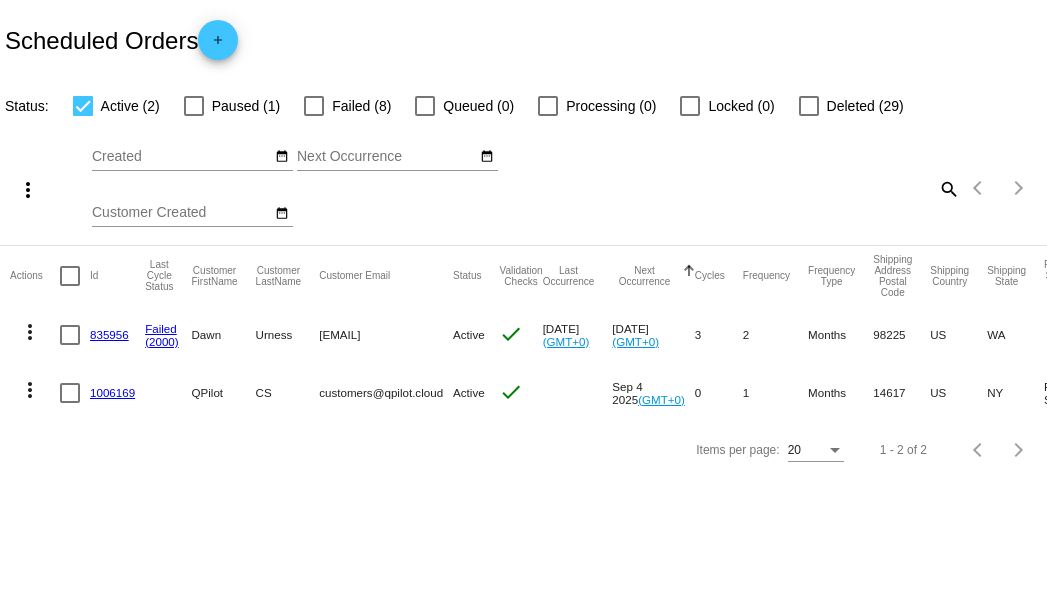 drag, startPoint x: 205, startPoint y: 410, endPoint x: 412, endPoint y: 397, distance: 207.4078 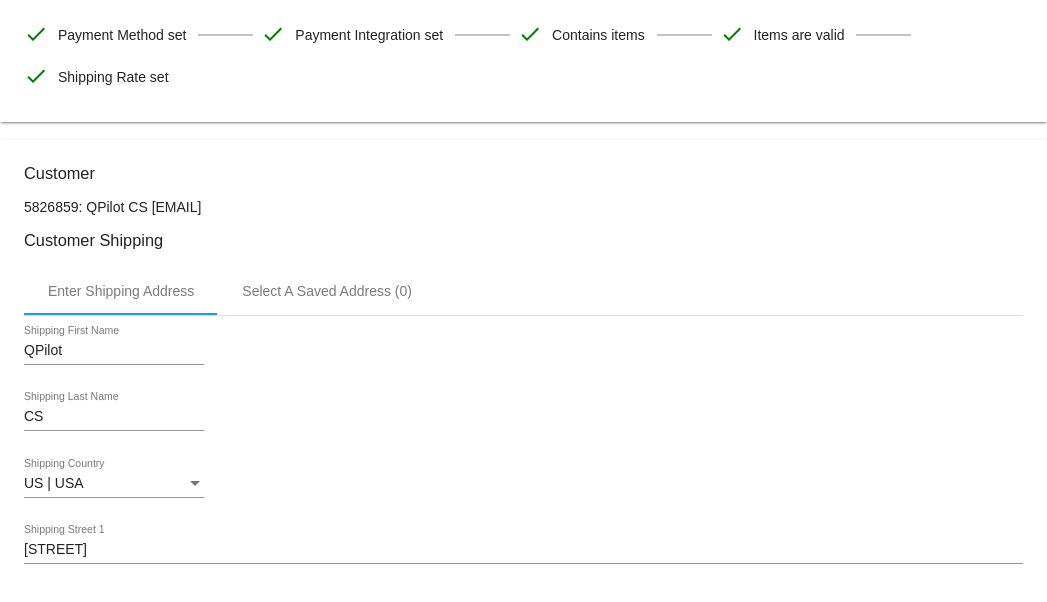 scroll, scrollTop: 0, scrollLeft: 0, axis: both 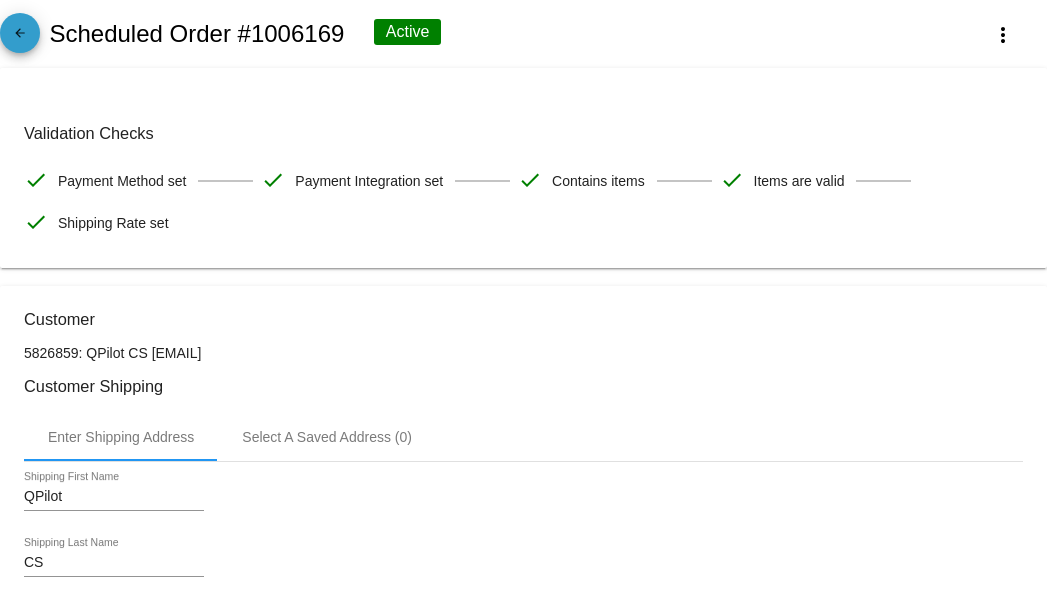 click on "arrow_back" 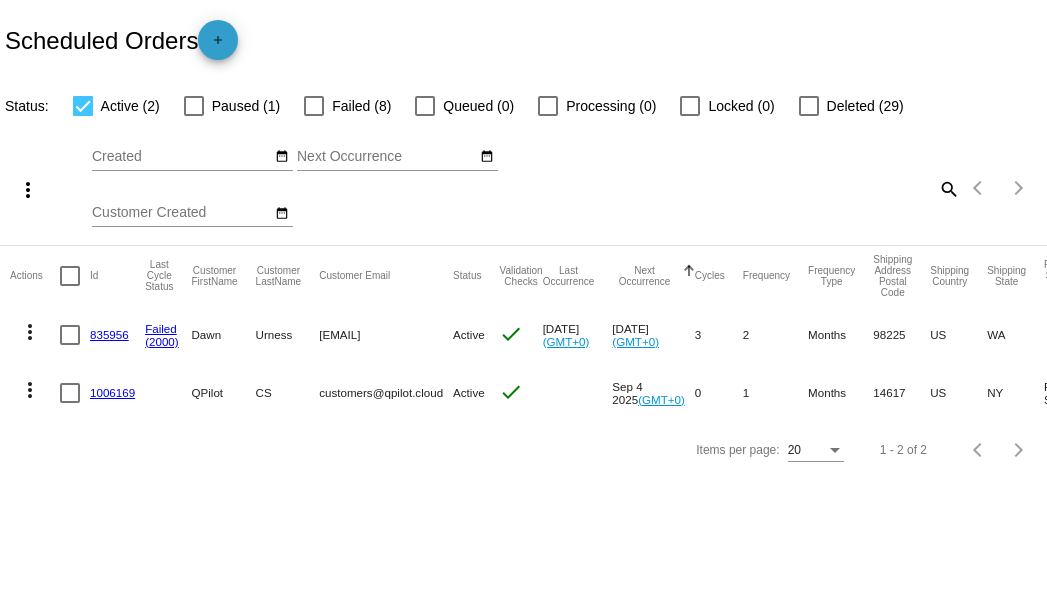 click on "add" 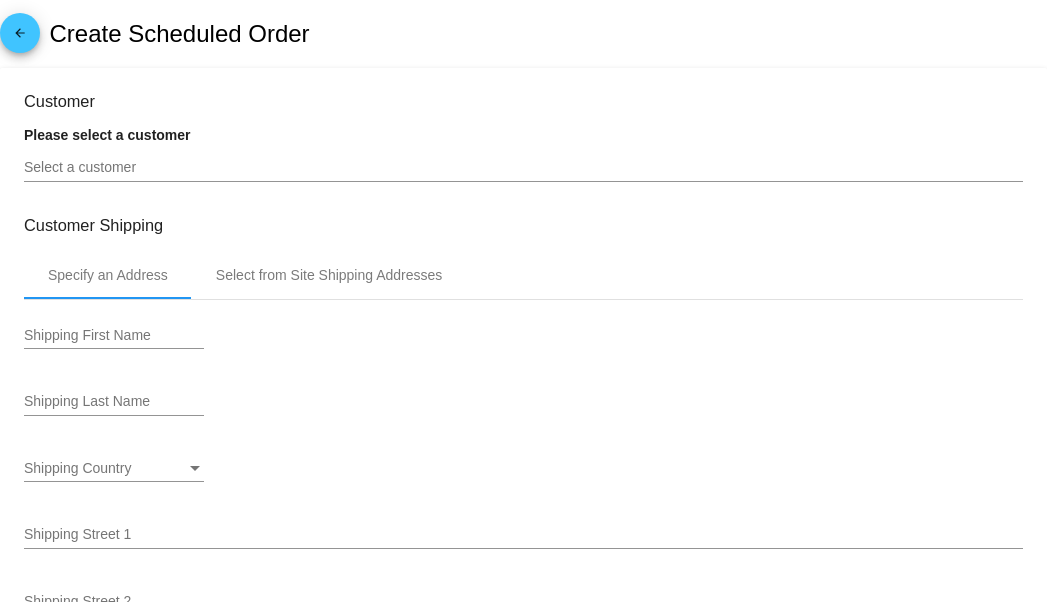 type on "9/5/2025" 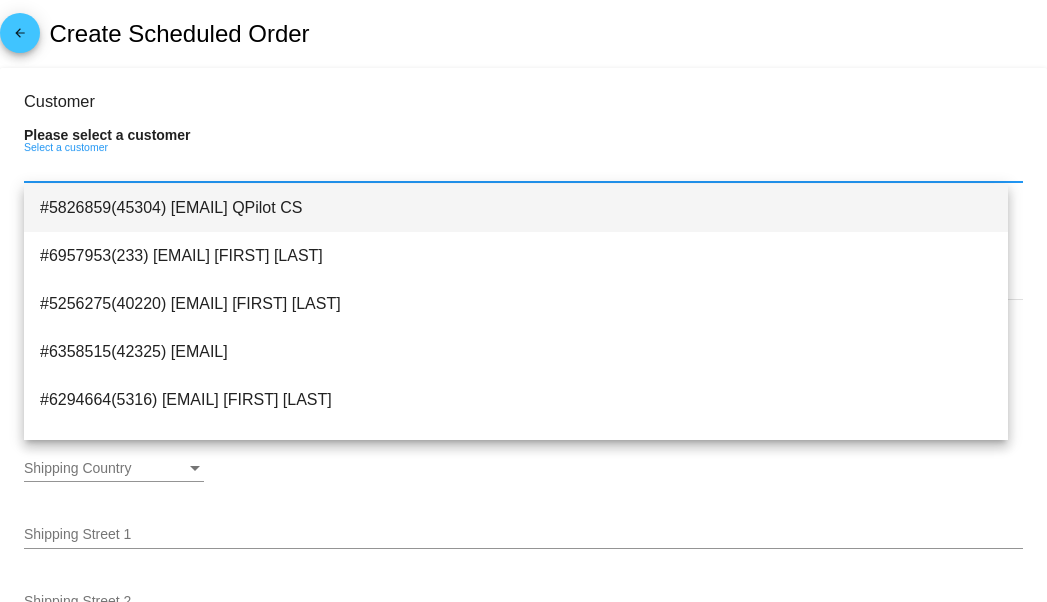 click on "#5826859(45304)
[EMAIL]
QPilot CS" at bounding box center (516, 208) 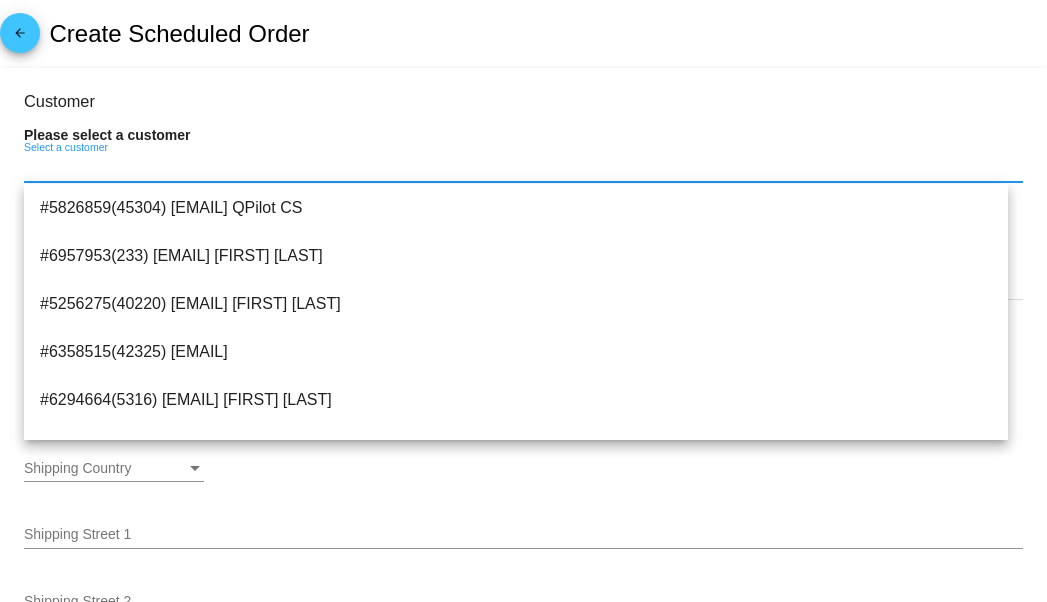 type on "QPilot" 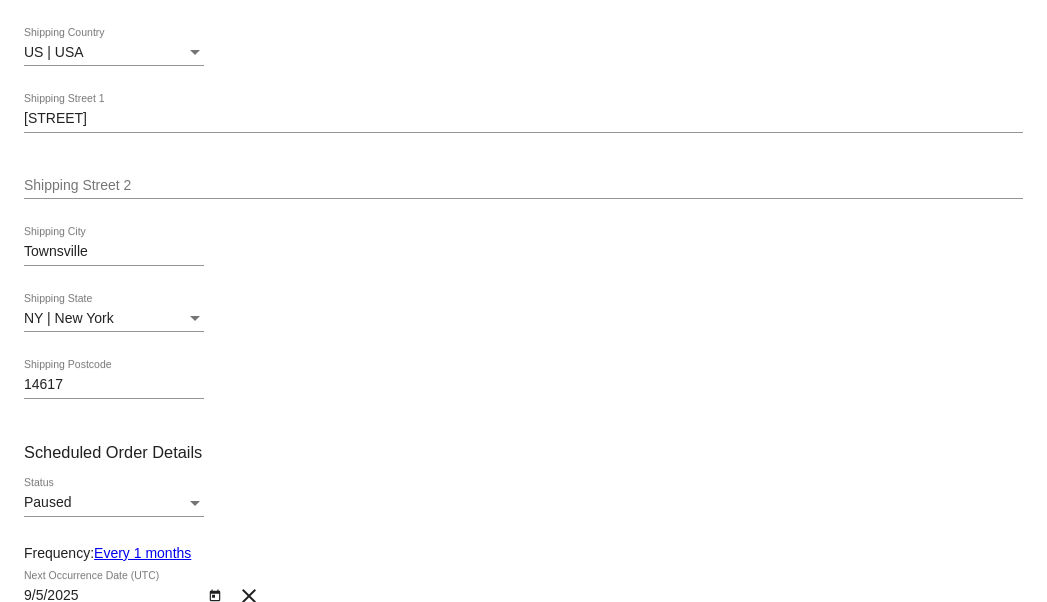 scroll, scrollTop: 600, scrollLeft: 0, axis: vertical 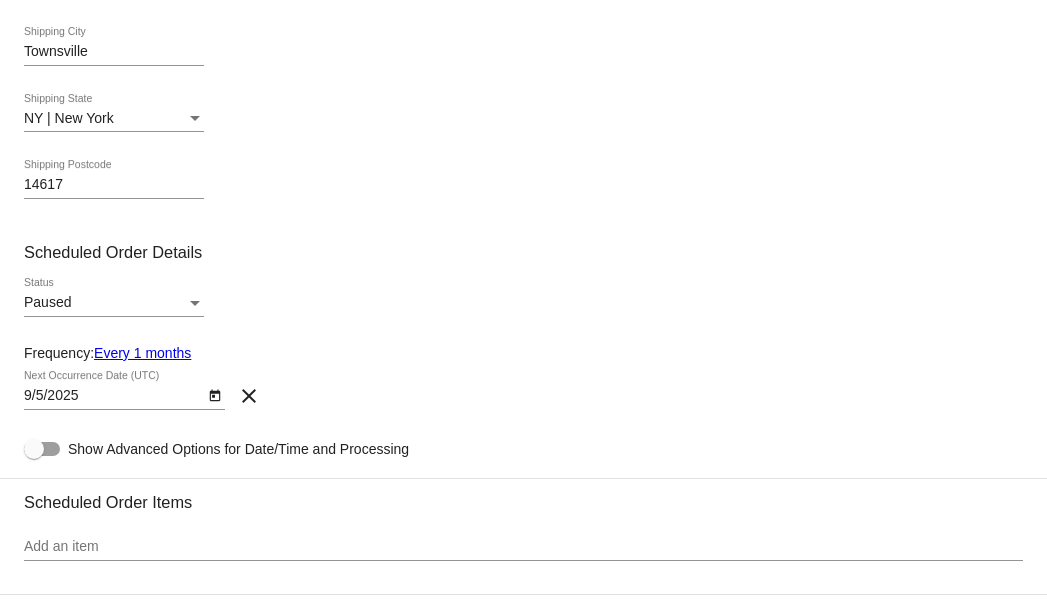 click on "Paused" at bounding box center [105, 303] 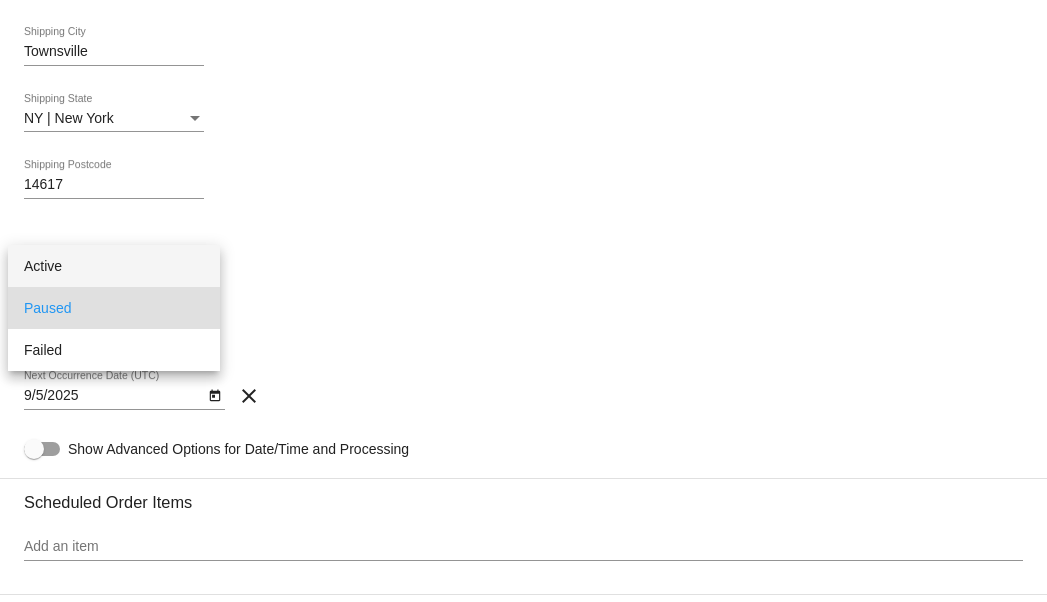 click on "Active" at bounding box center (114, 266) 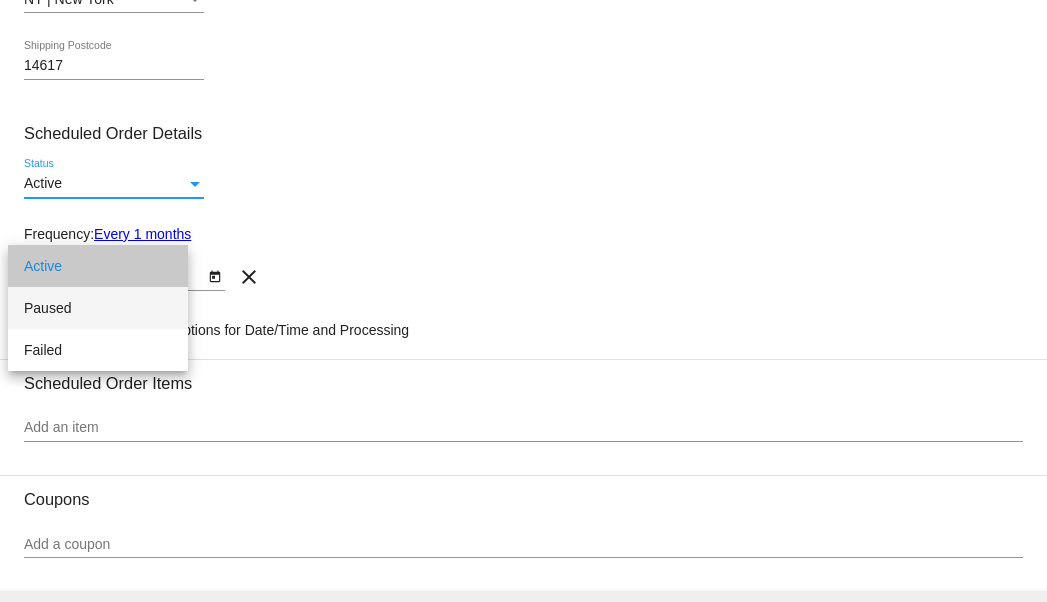 scroll, scrollTop: 800, scrollLeft: 0, axis: vertical 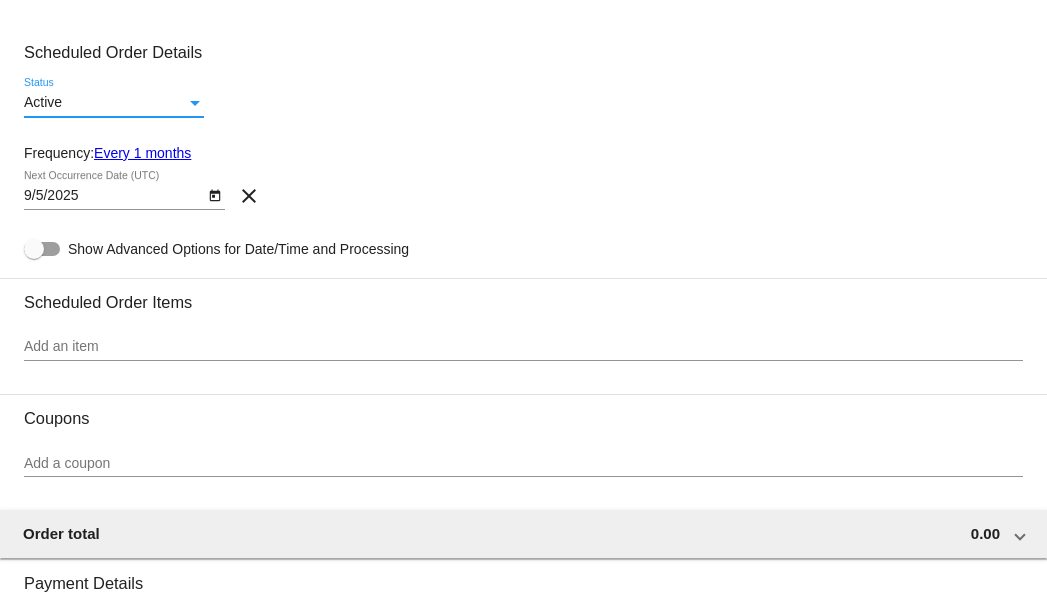 click 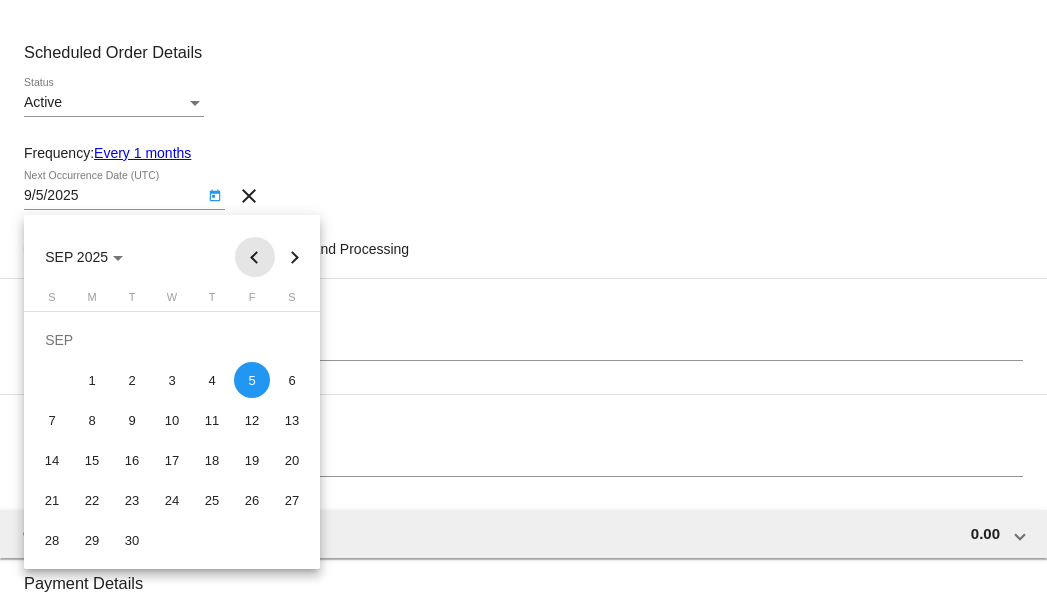 click at bounding box center (255, 257) 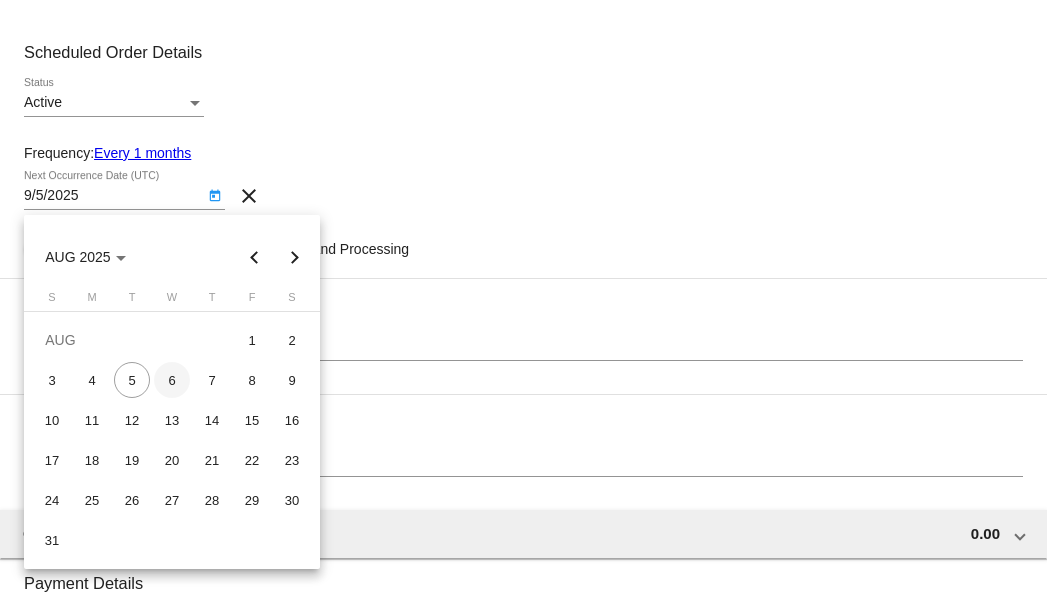 click on "6" at bounding box center (172, 380) 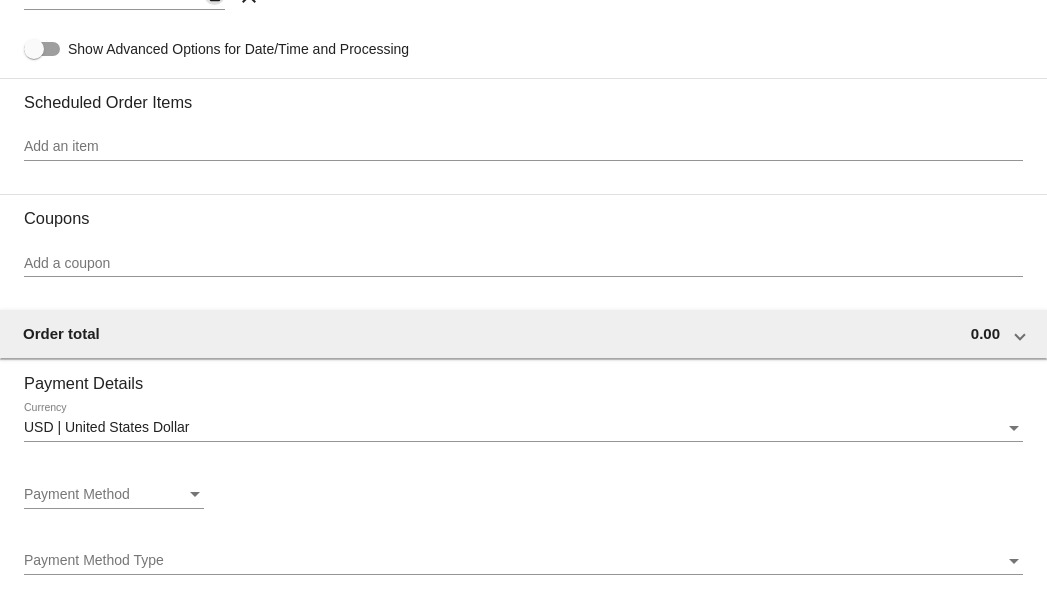 scroll, scrollTop: 1200, scrollLeft: 0, axis: vertical 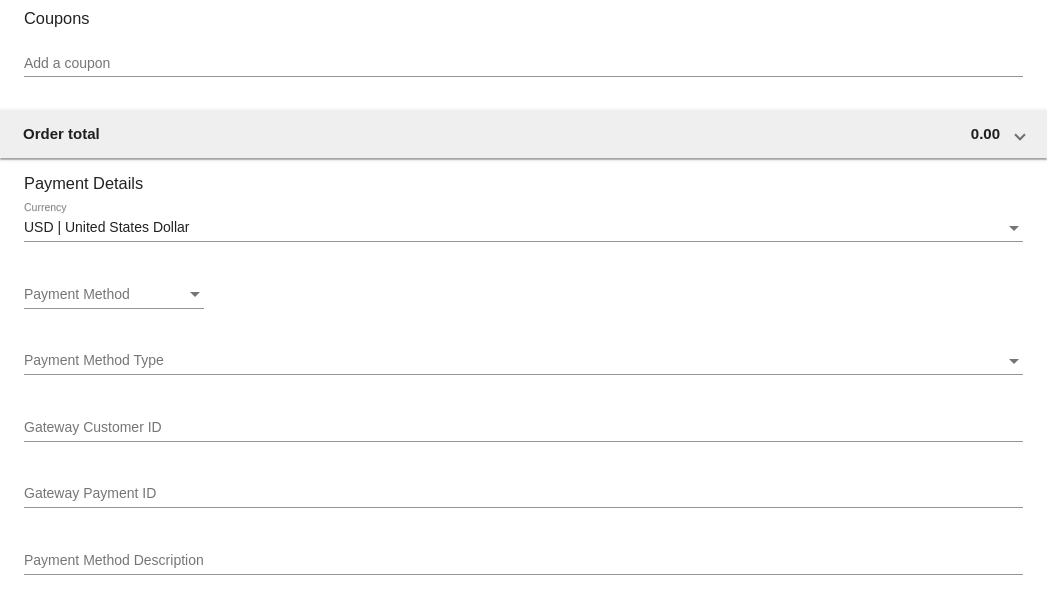 click on "Payment Method
Payment Method" 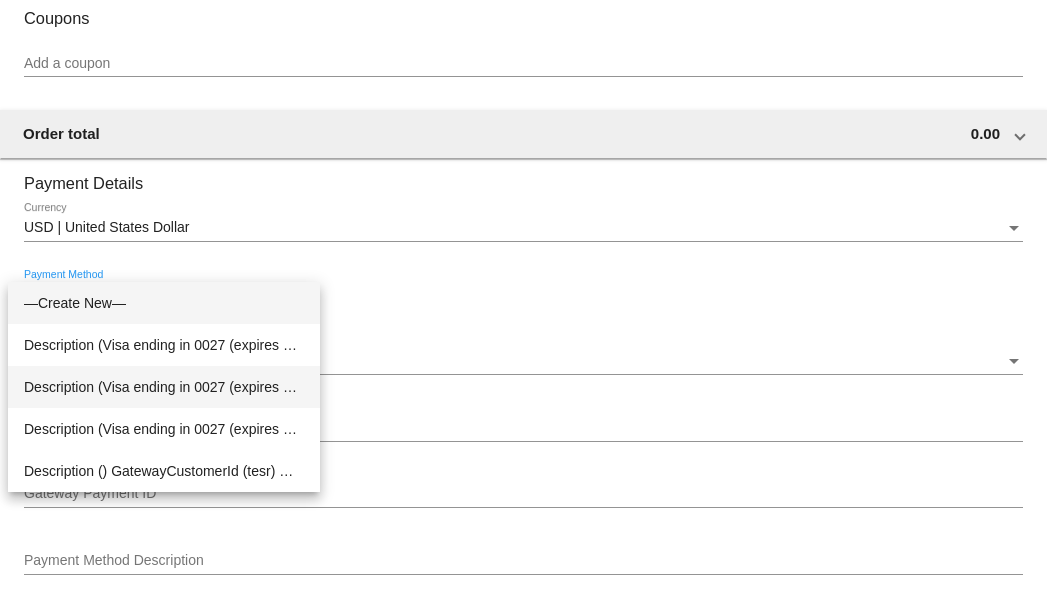 click on "Description (Visa ending in 0027 (expires 01/28)) GatewayCustomerId (523619655)
GatewayPaymentId (536079534)" at bounding box center [164, 387] 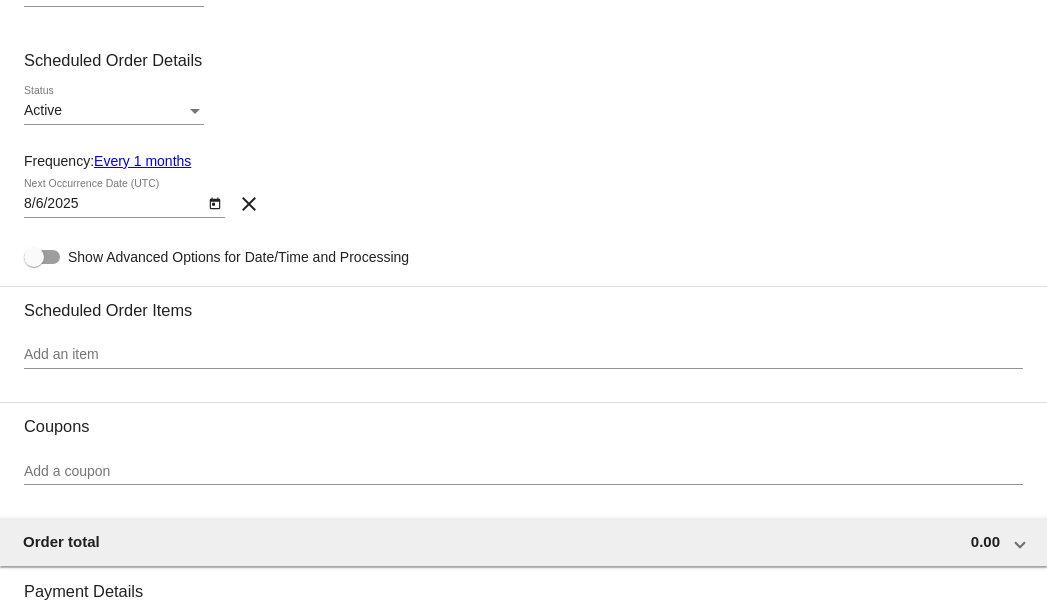 scroll, scrollTop: 1192, scrollLeft: 0, axis: vertical 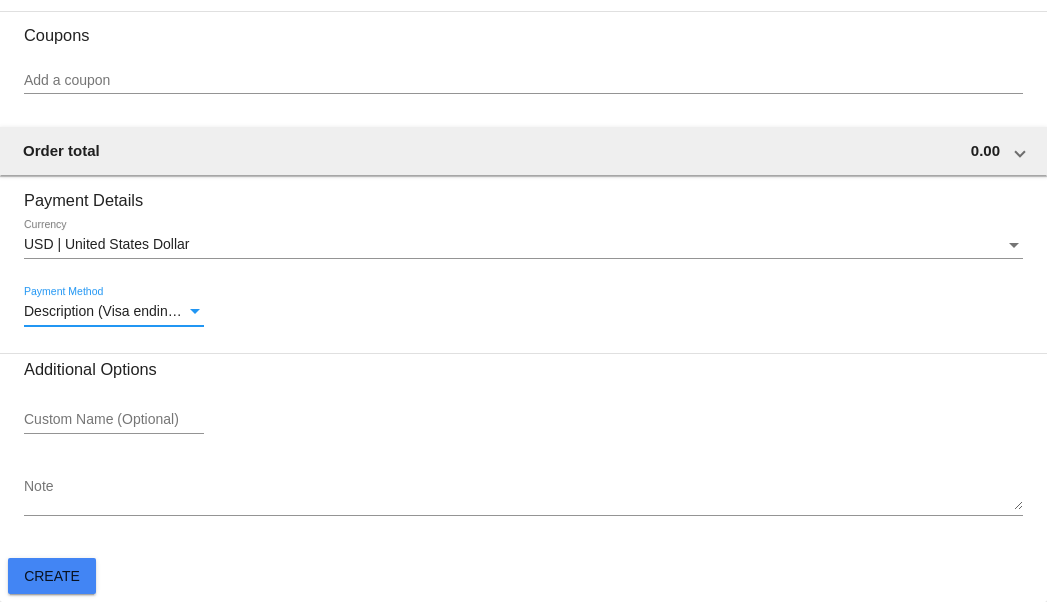 click on "Create" 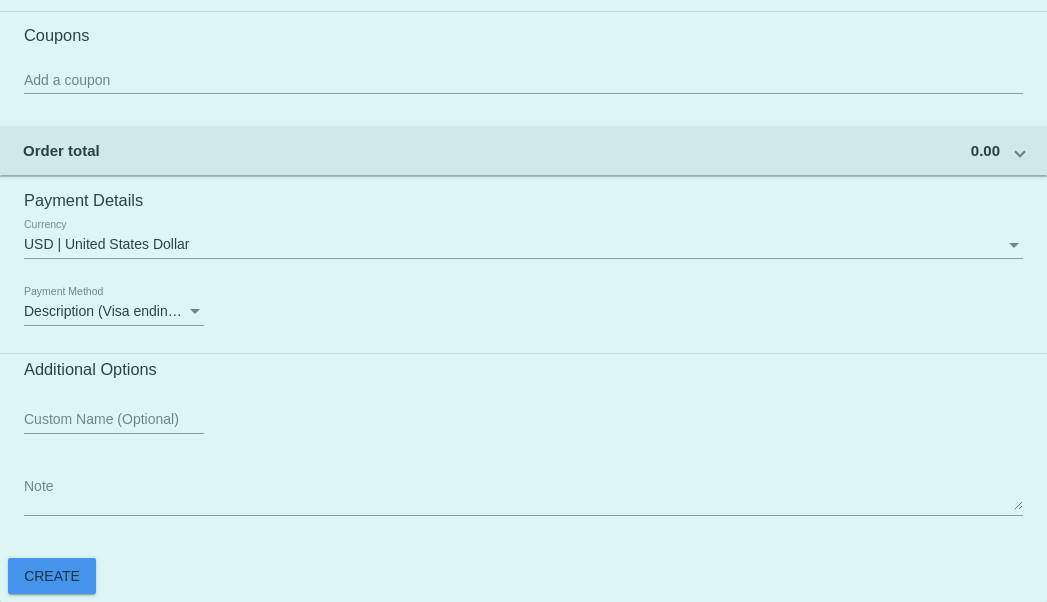 scroll, scrollTop: 0, scrollLeft: 0, axis: both 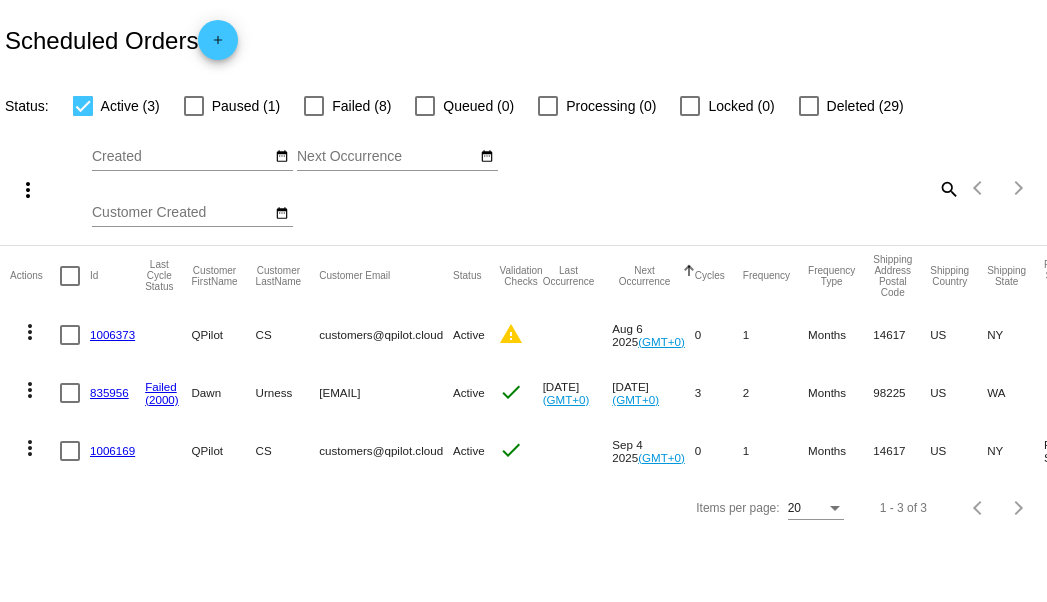 drag, startPoint x: 377, startPoint y: 446, endPoint x: 230, endPoint y: 509, distance: 159.93123 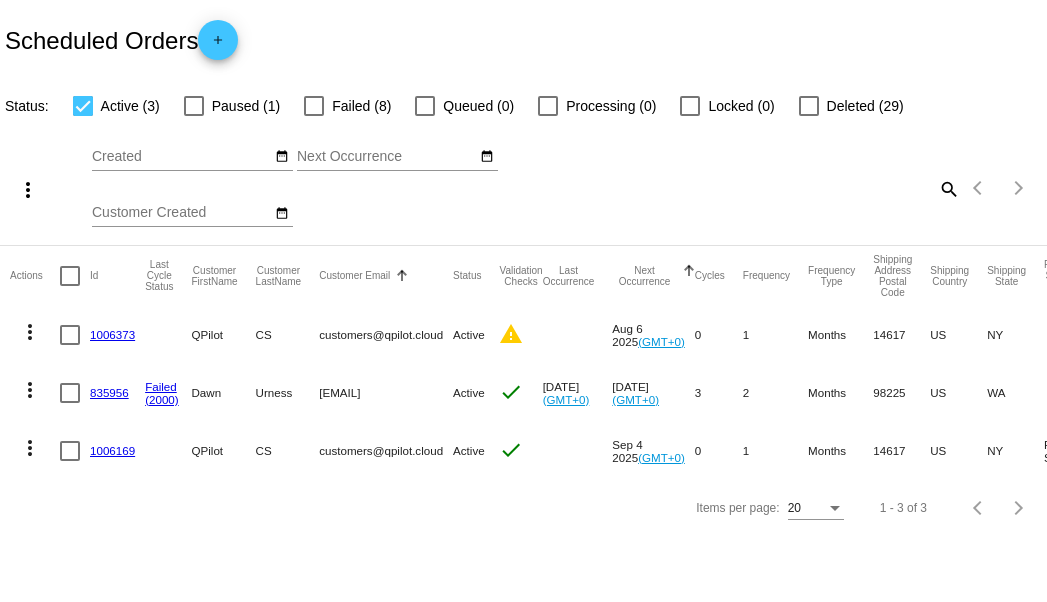 click on "Aug
Jan
Feb
Mar
Apr
Su Mo" 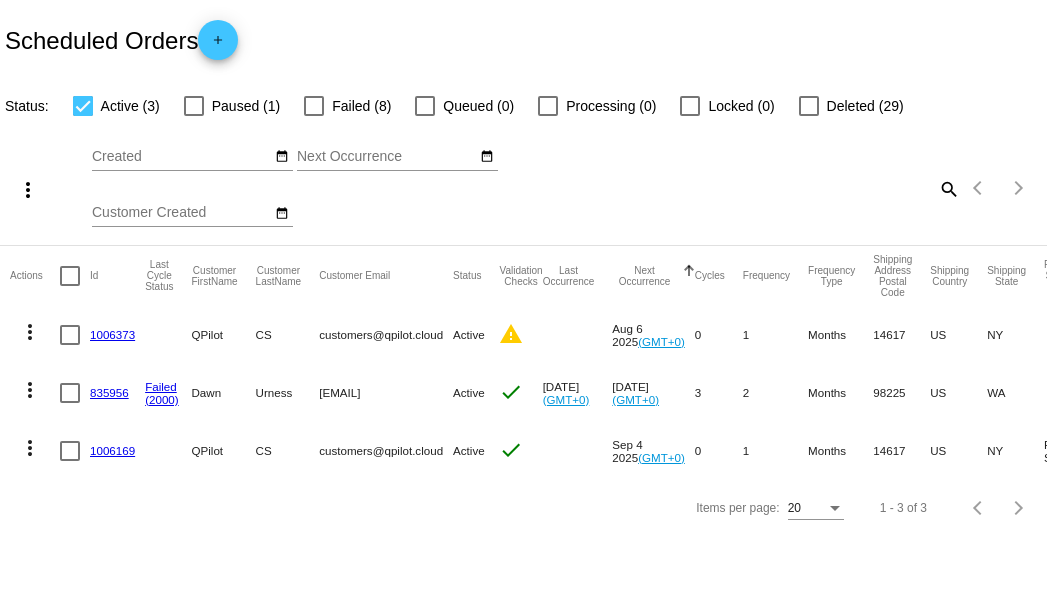 drag, startPoint x: 244, startPoint y: 454, endPoint x: 534, endPoint y: 465, distance: 290.20856 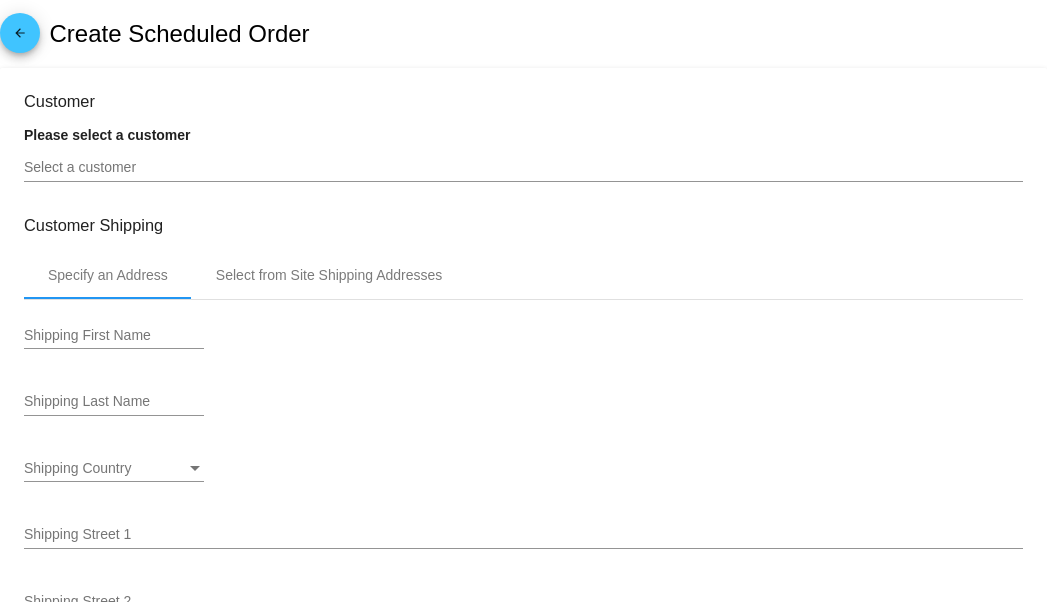 type on "9/5/2025" 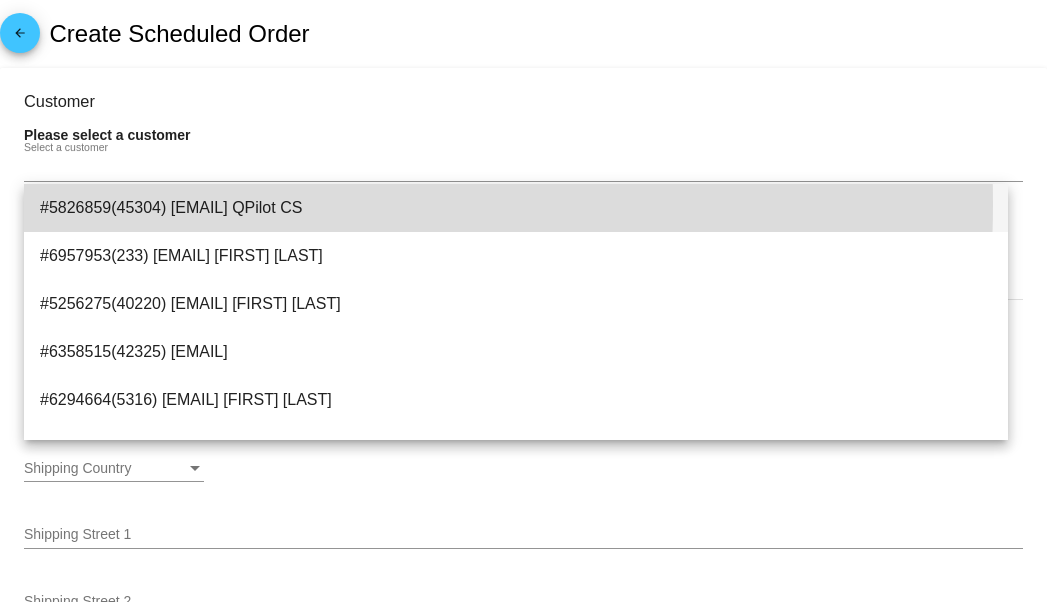 click on "#5826859(45304)
[EMAIL]
QPilot CS" at bounding box center [516, 208] 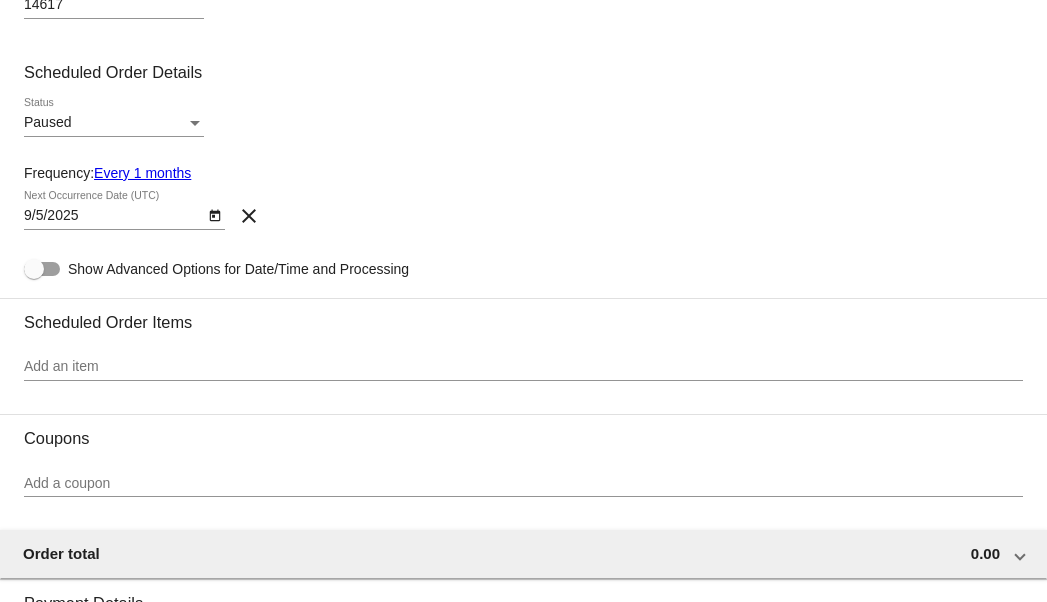 scroll, scrollTop: 800, scrollLeft: 0, axis: vertical 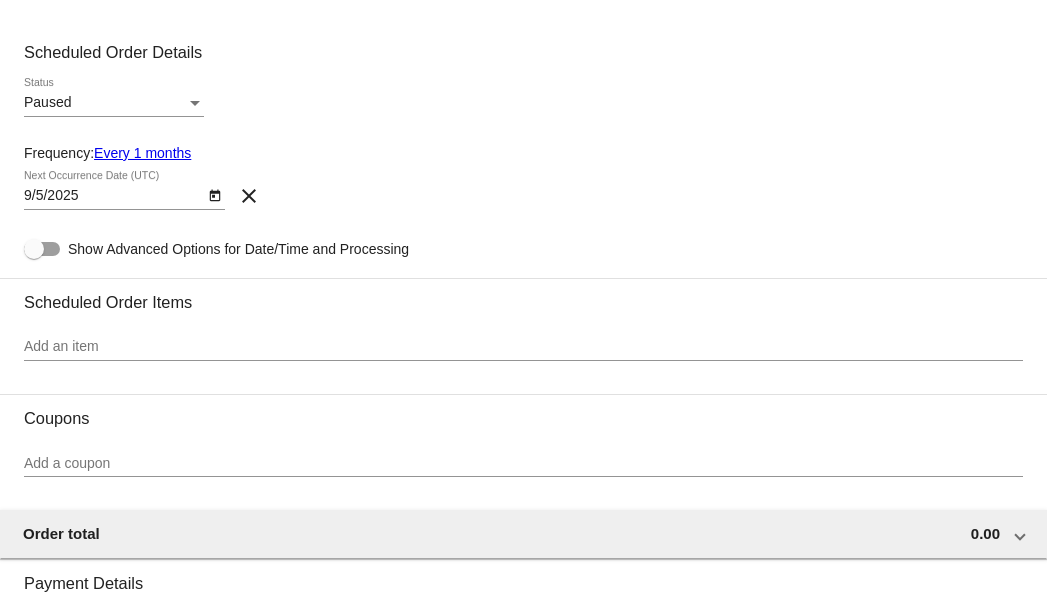 click on "Paused" at bounding box center [105, 103] 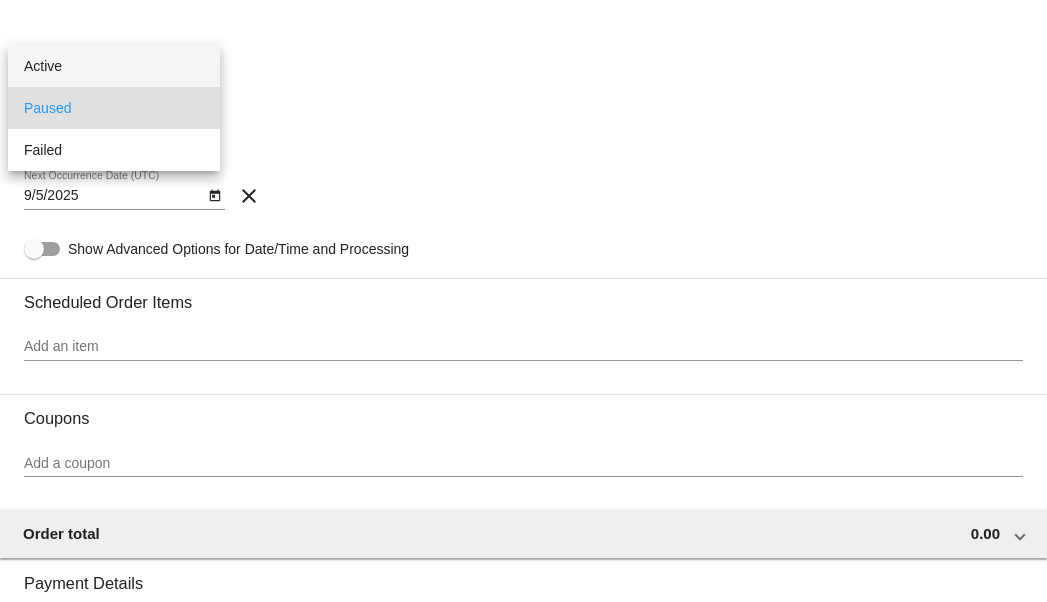 click on "Active" at bounding box center (114, 66) 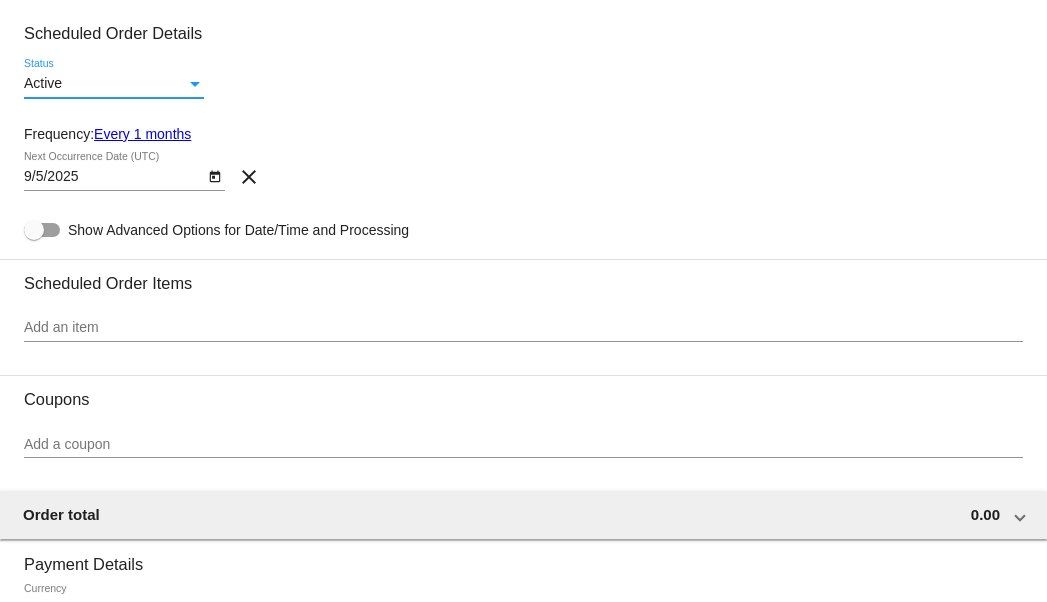 scroll, scrollTop: 800, scrollLeft: 0, axis: vertical 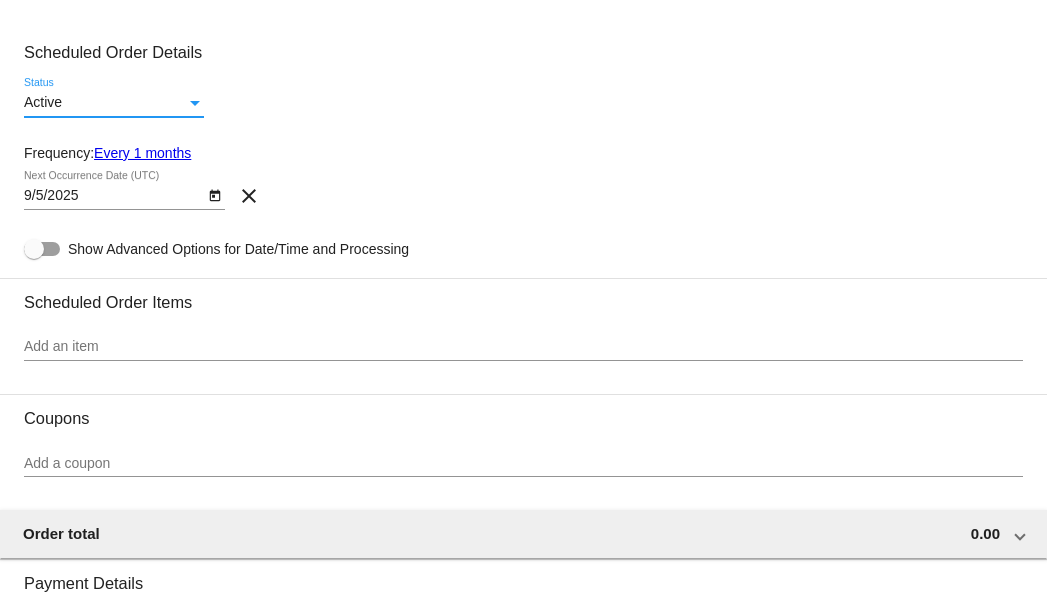 click 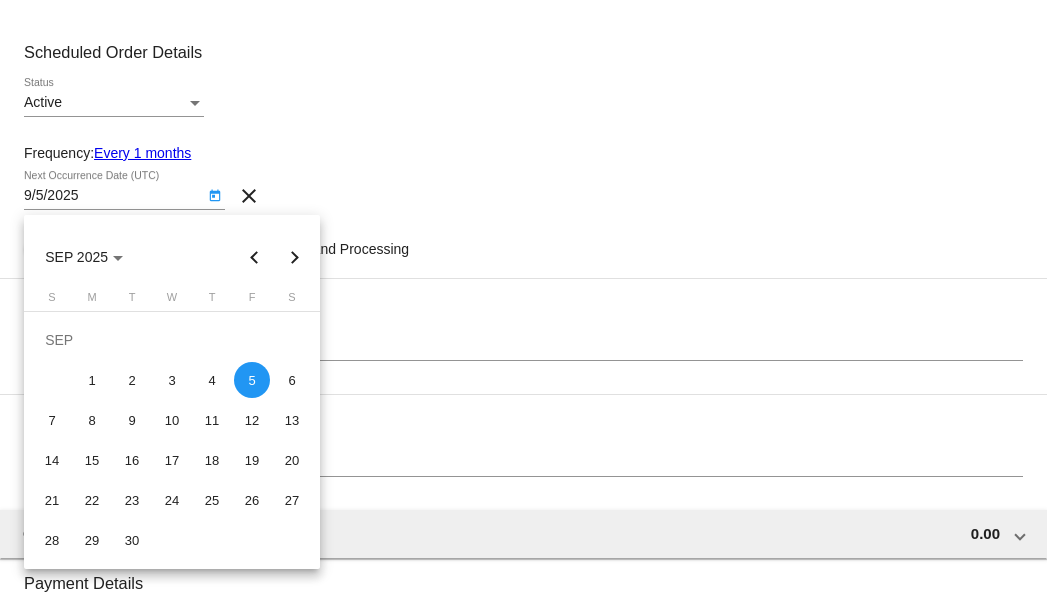 click at bounding box center (255, 257) 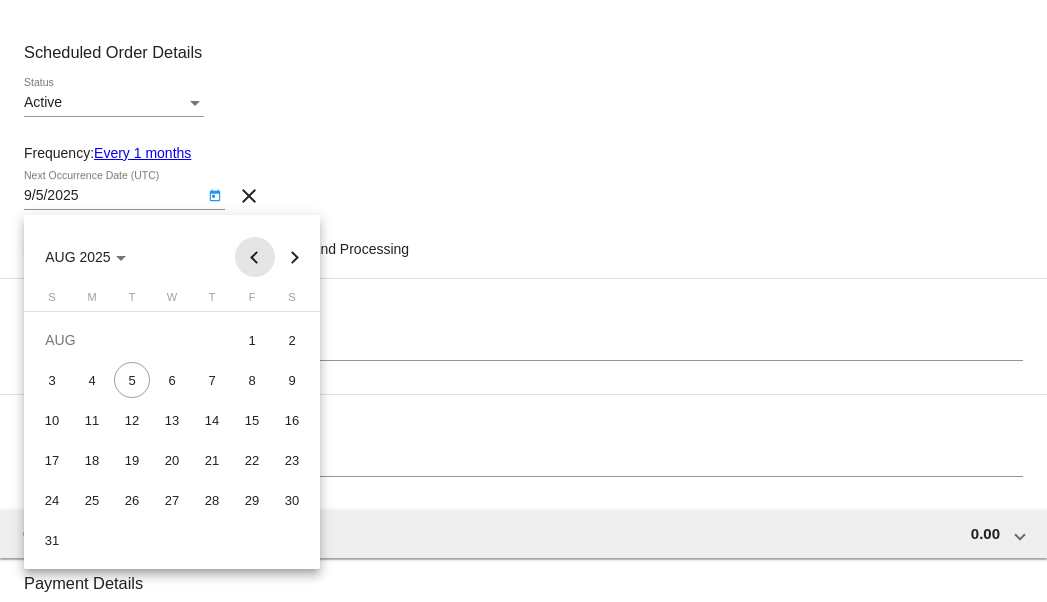 click at bounding box center (255, 257) 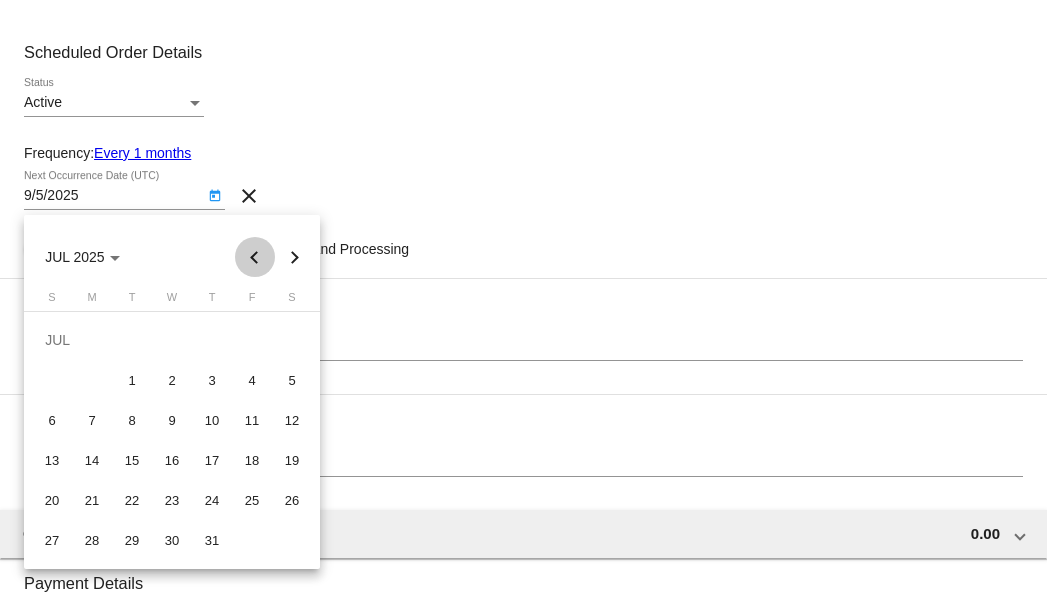 click at bounding box center (255, 257) 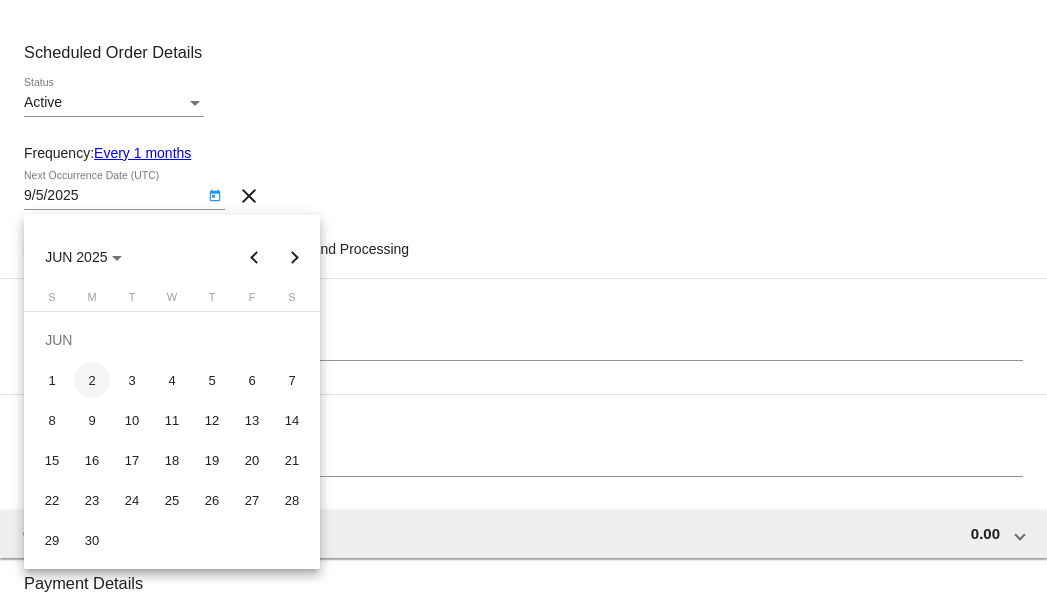 click on "2" at bounding box center [92, 380] 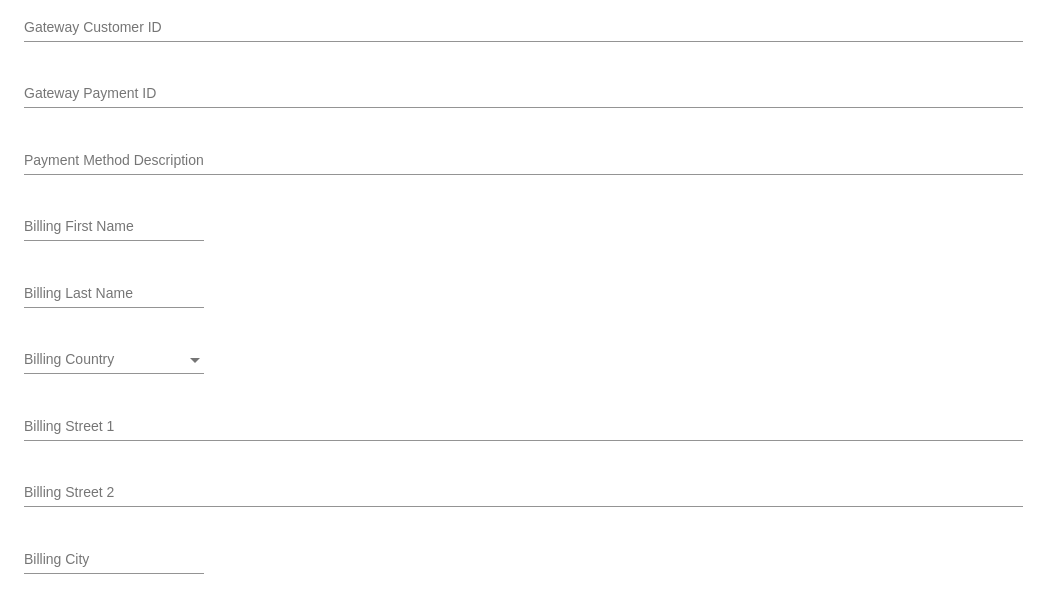 scroll, scrollTop: 1400, scrollLeft: 0, axis: vertical 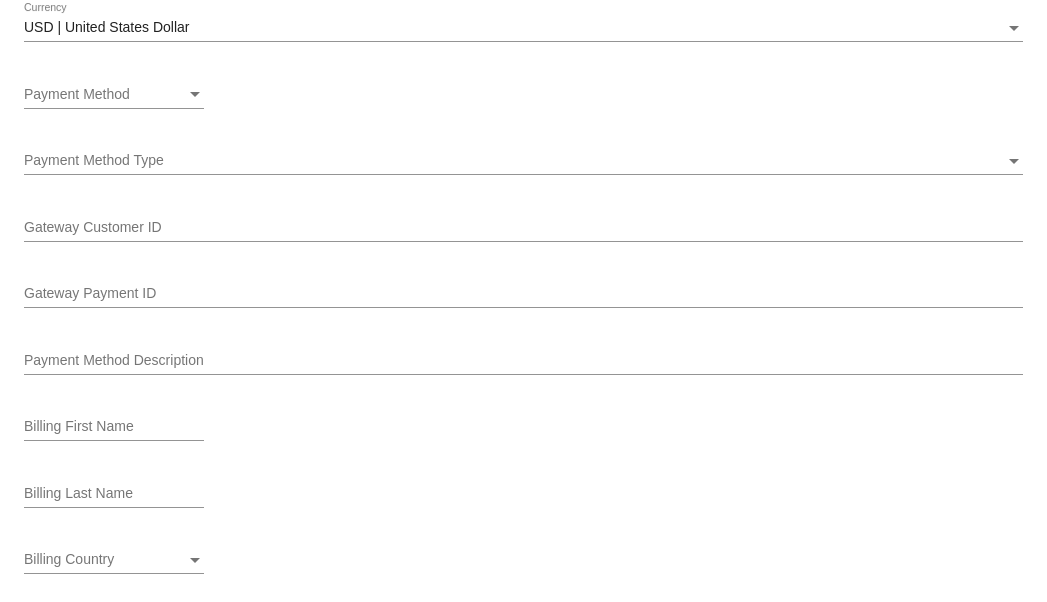 click on "Payment Method" at bounding box center (105, 95) 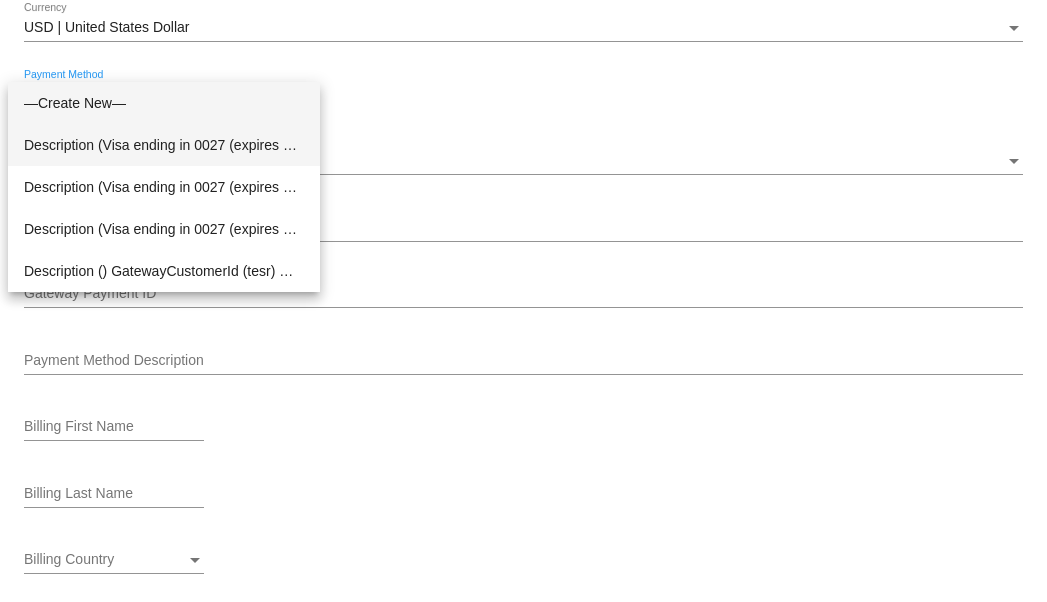 click on "Description (Visa ending in 0027 (expires 01/30)) GatewayCustomerId (523619655)
GatewayPaymentId (536209537)" at bounding box center [164, 145] 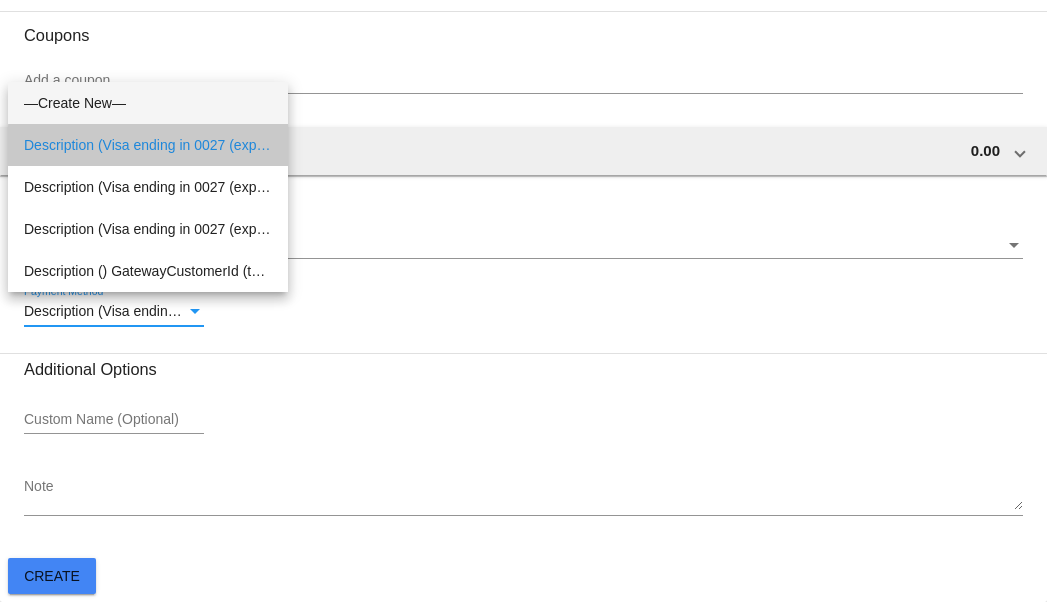 scroll, scrollTop: 1192, scrollLeft: 0, axis: vertical 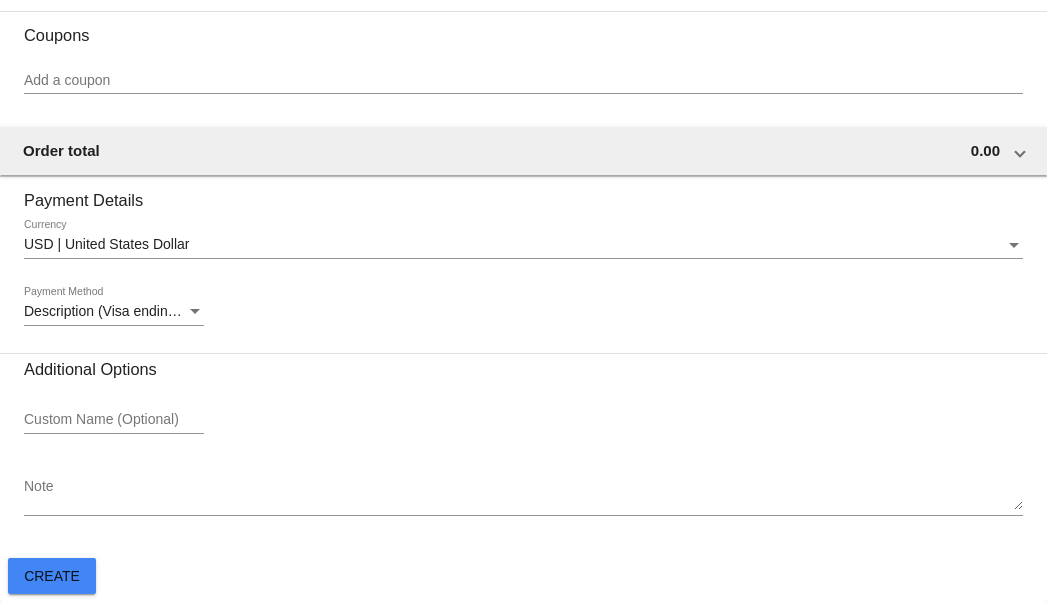 click on "Customer
5826859(45304):
QPilot
CS
[EMAIL]
Select a customer
Customer Shipping
Specify an Address Select from Site Shipping Addresses
QPilot
Shipping First Name
CS
Shipping Last Name
US | USA
Shipping Country
[STREET]
Shipping Street 1
Shipping Street 2
[CITY]
Shipping City
NY | New York
Shipping State
[POSTAL_CODE]
Shipping Postcode
Scheduled Order Details" 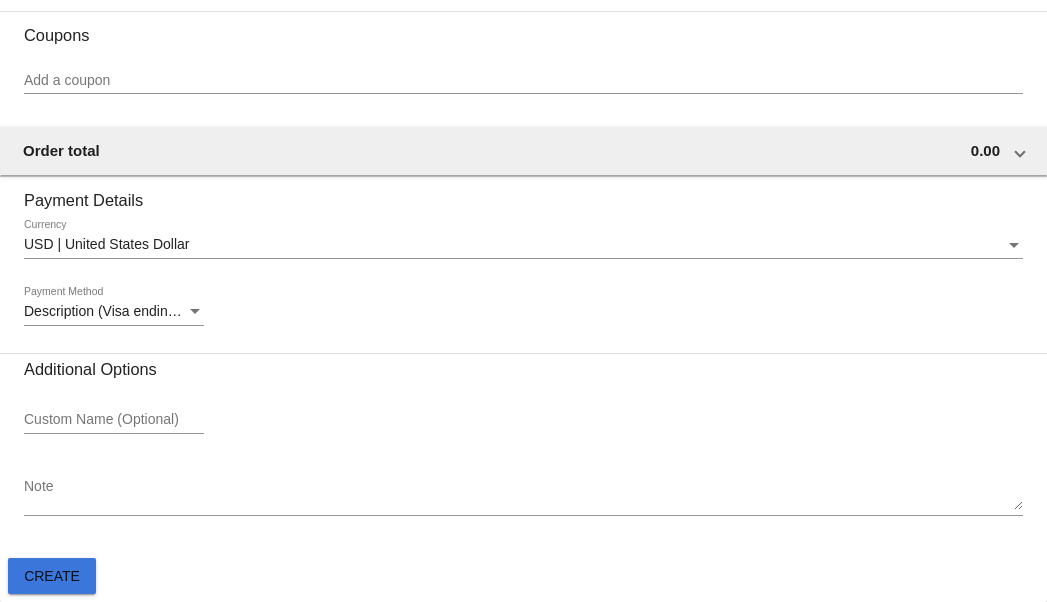 click on "Create" 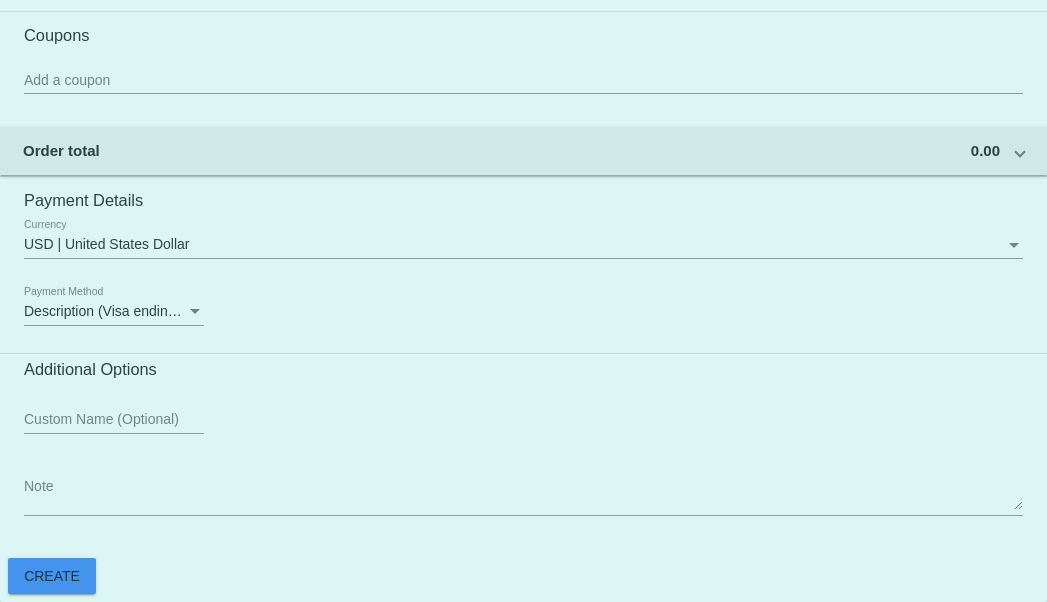 scroll, scrollTop: 0, scrollLeft: 0, axis: both 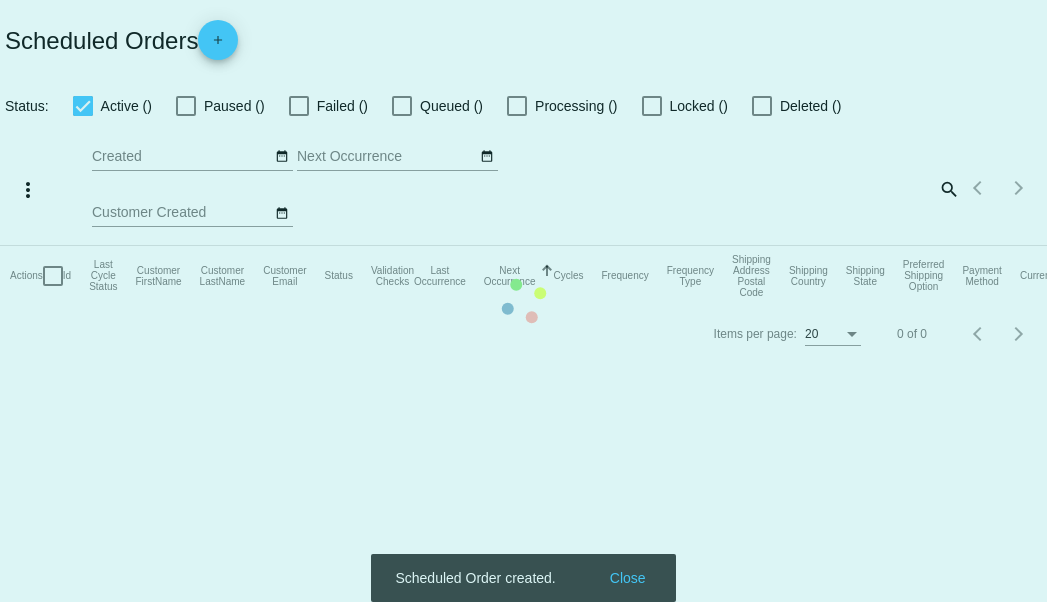 click on "Actions
Id   Last Cycle Status   Customer FirstName   Customer LastName   Customer Email   Status   Validation Checks   Last Occurrence   Next Occurrence   Sorted by NextOccurrenceUtc ascending  Cycles   Frequency   Frequency Type   Shipping Address Postal Code
Shipping Country
Shipping State
Preferred Shipping Option
Payment Method   Currency   Total Product Quantity   Scheduled Order Subtotal
Scheduled Order LTV" 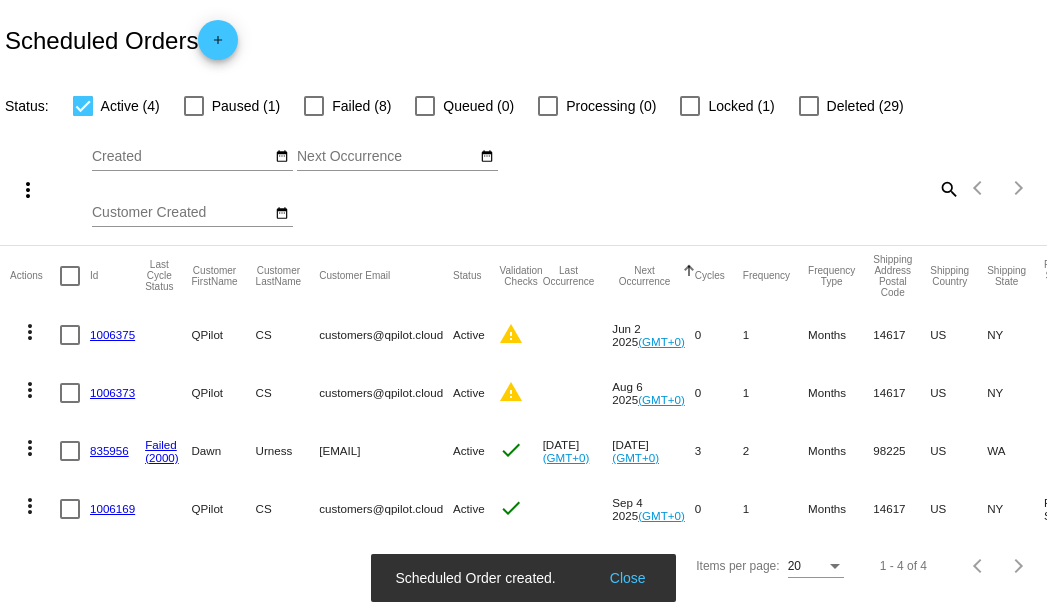click on "Close" at bounding box center (628, 578) 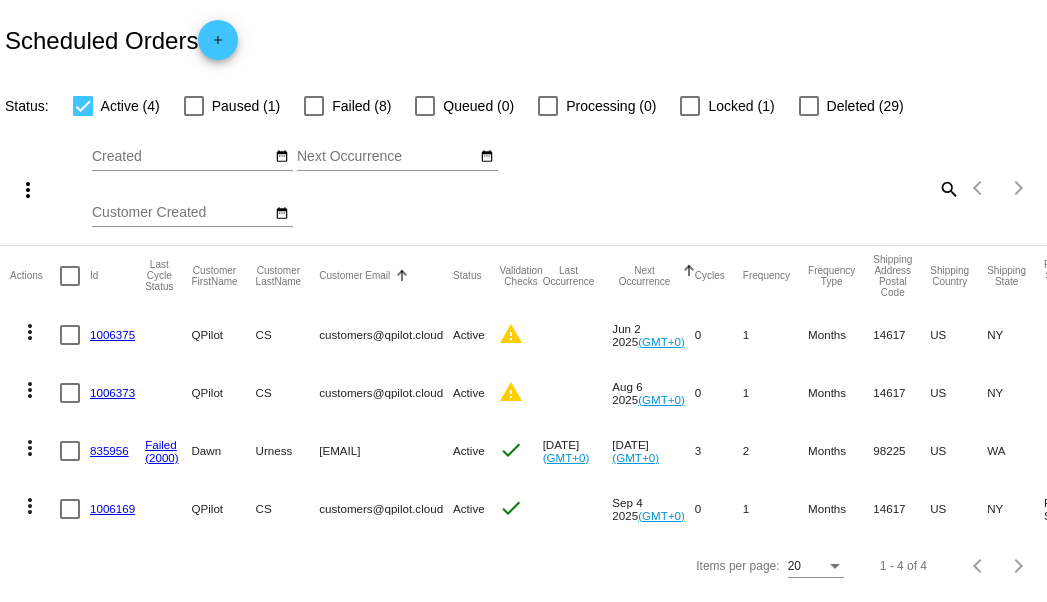 scroll, scrollTop: 7, scrollLeft: 0, axis: vertical 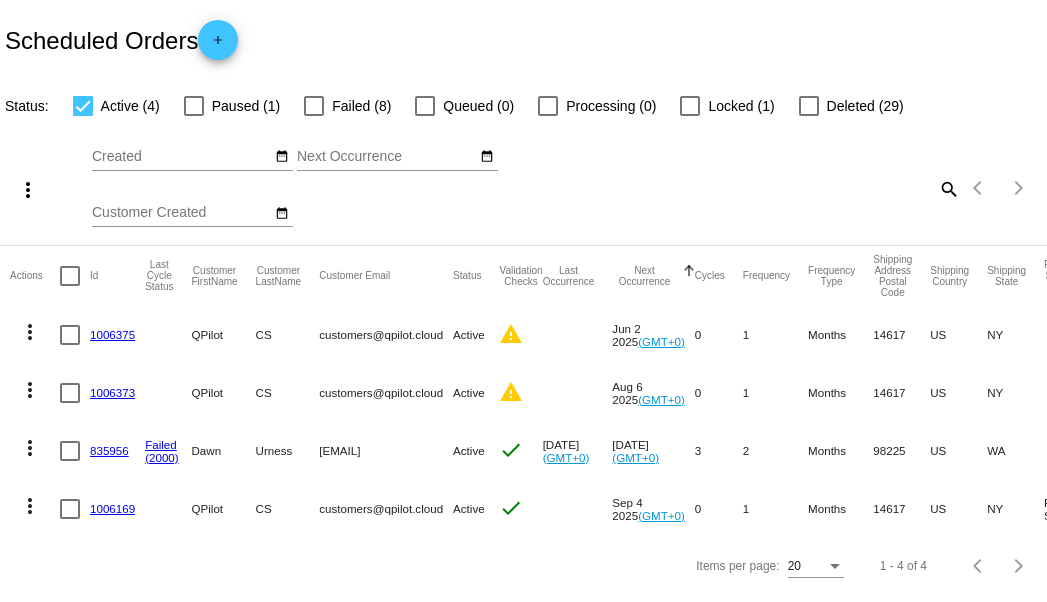 drag, startPoint x: 294, startPoint y: 500, endPoint x: 470, endPoint y: 505, distance: 176.07101 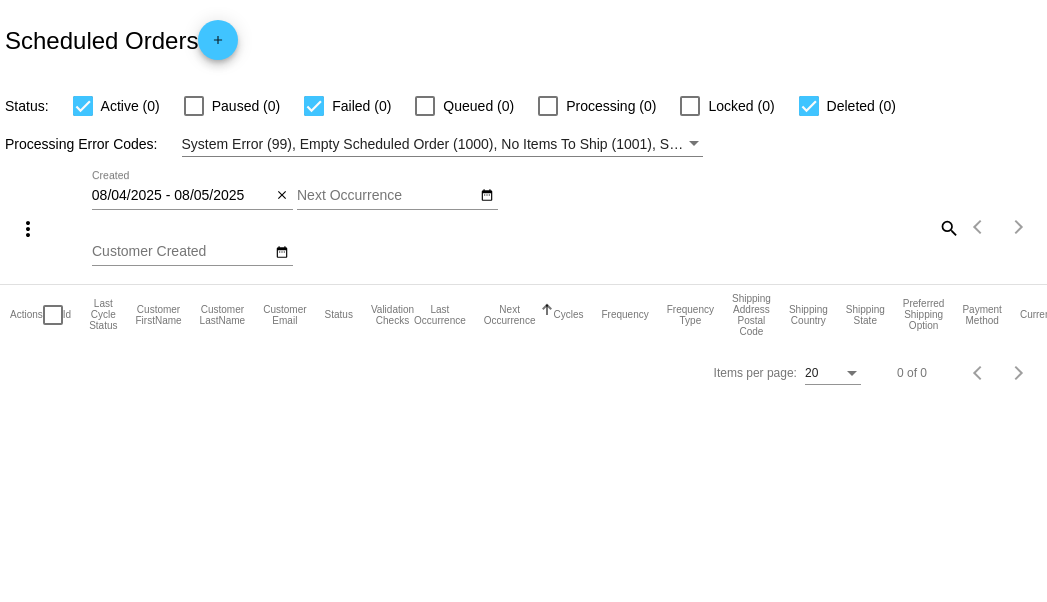 scroll, scrollTop: 0, scrollLeft: 0, axis: both 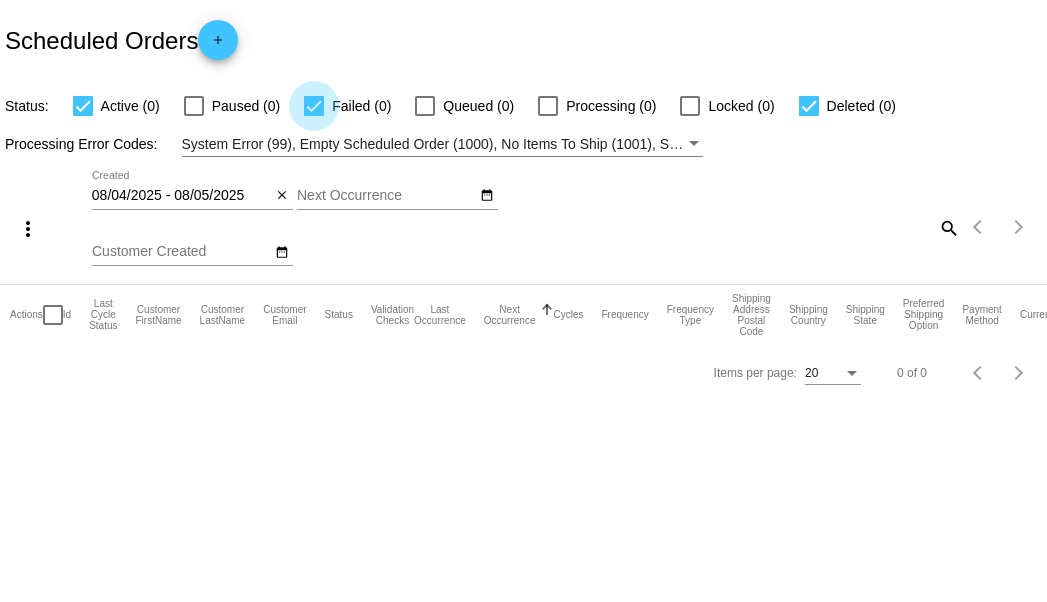 click at bounding box center (314, 106) 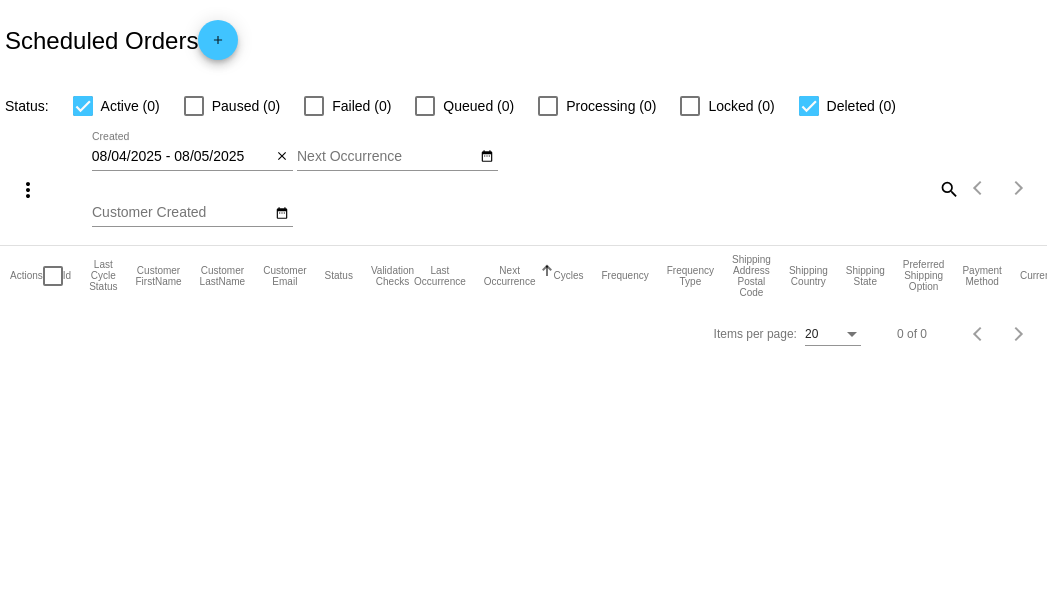 click on "Active (0)" at bounding box center [104, 106] 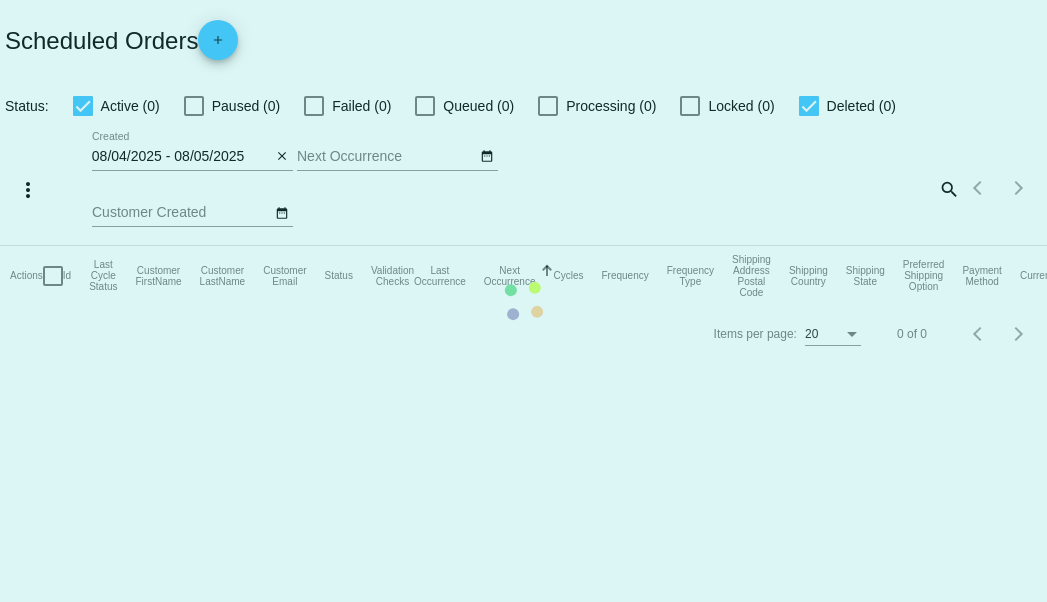 click on "Actions
Id   Last Cycle Status   Customer FirstName   Customer LastName   Customer Email   Status   Validation Checks   Last Occurrence   Next Occurrence   Sorted by NextOccurrenceUtc ascending  Cycles   Frequency   Frequency Type   Shipping Address Postal Code
Shipping Country
Shipping State
Preferred Shipping Option
Payment Method   Currency   Total Product Quantity   Scheduled Order Subtotal
Scheduled Order LTV" 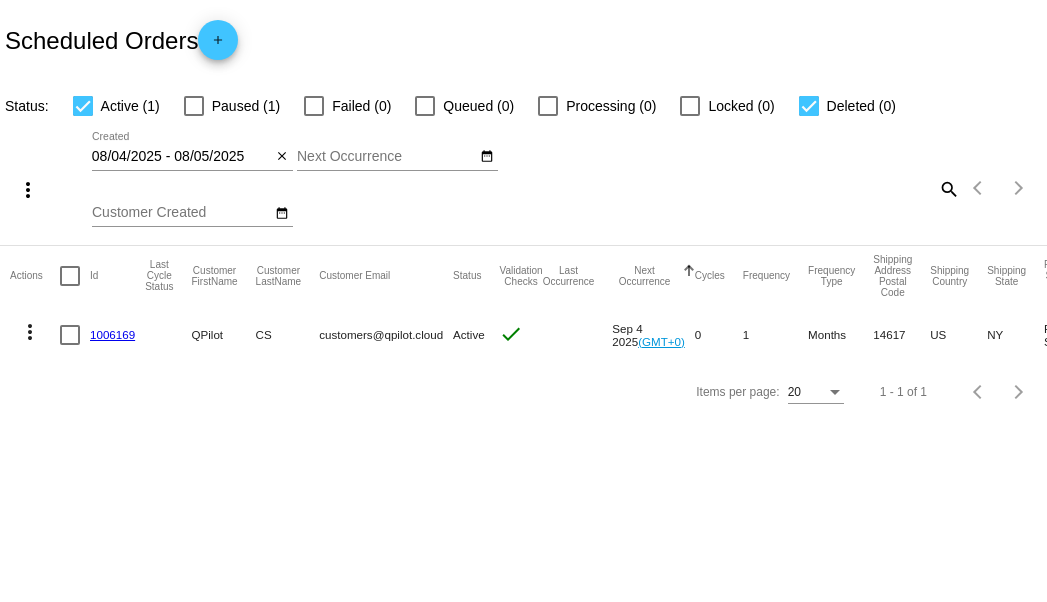 click on "08/04/2025 - 08/05/2025
Aug
Jan
Feb
Mar
Apr
Su Mo Tu We Th 1" 